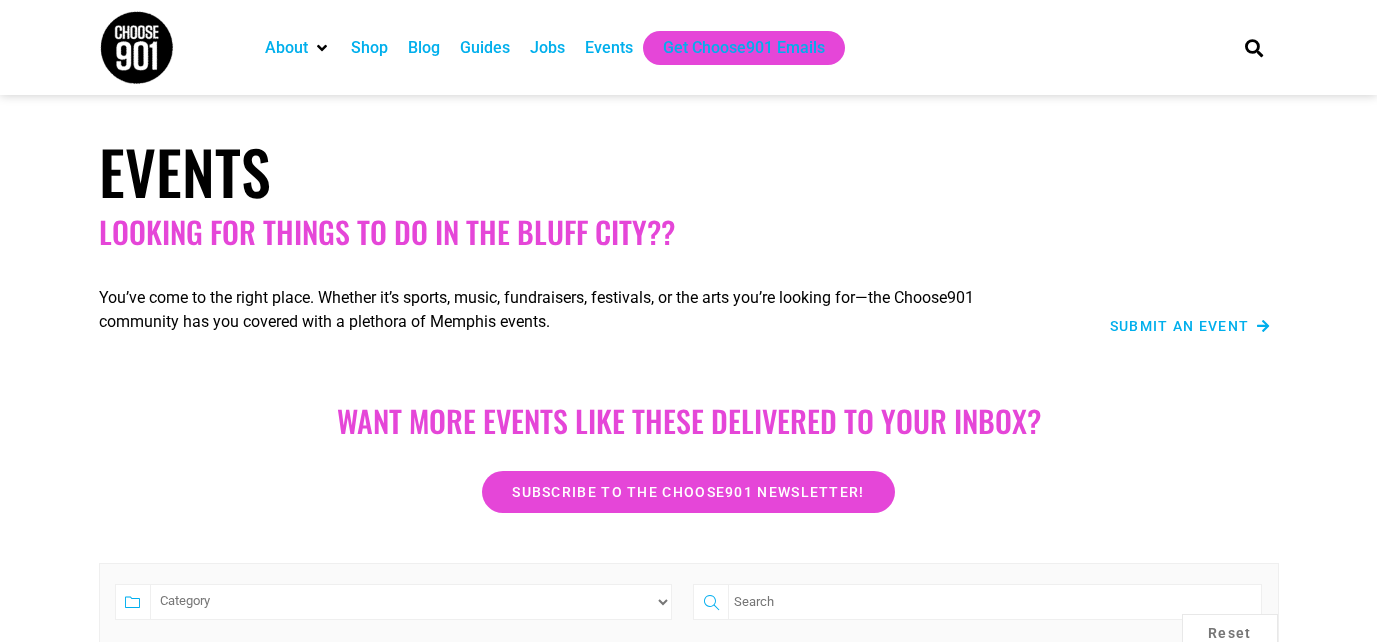 scroll, scrollTop: 672, scrollLeft: 0, axis: vertical 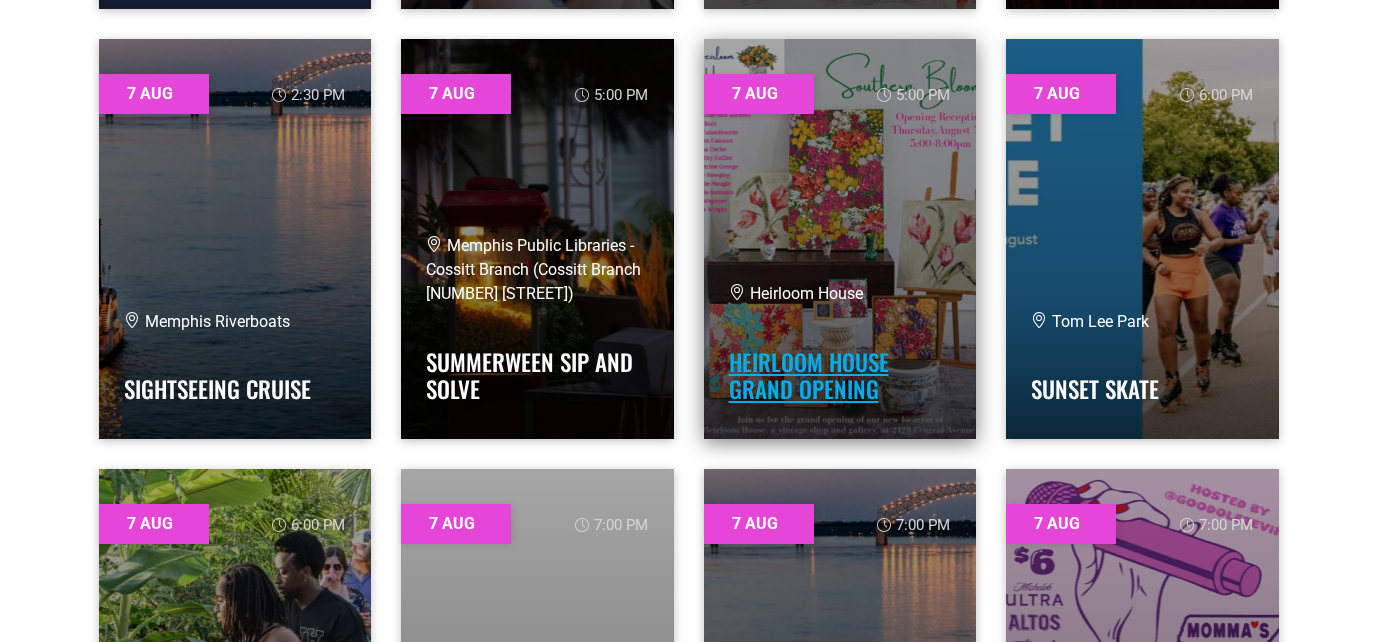 click on "Heirloom House Grand Opening" at bounding box center [809, 376] 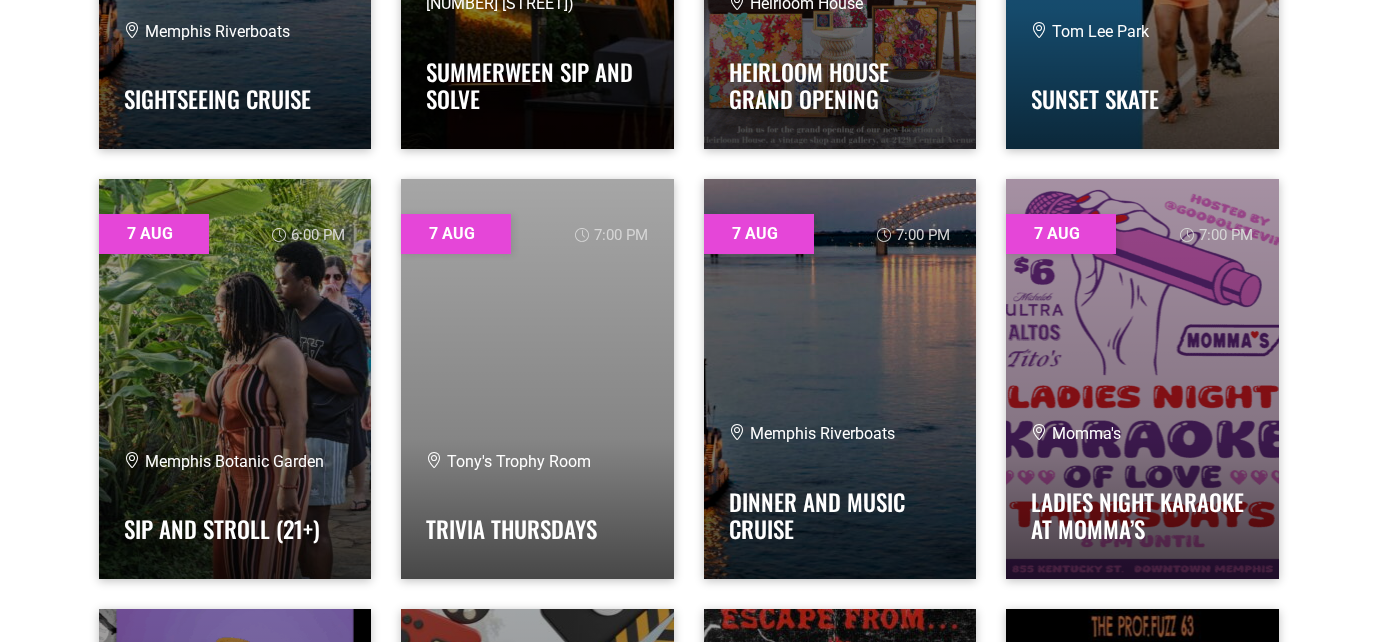 scroll, scrollTop: 0, scrollLeft: 0, axis: both 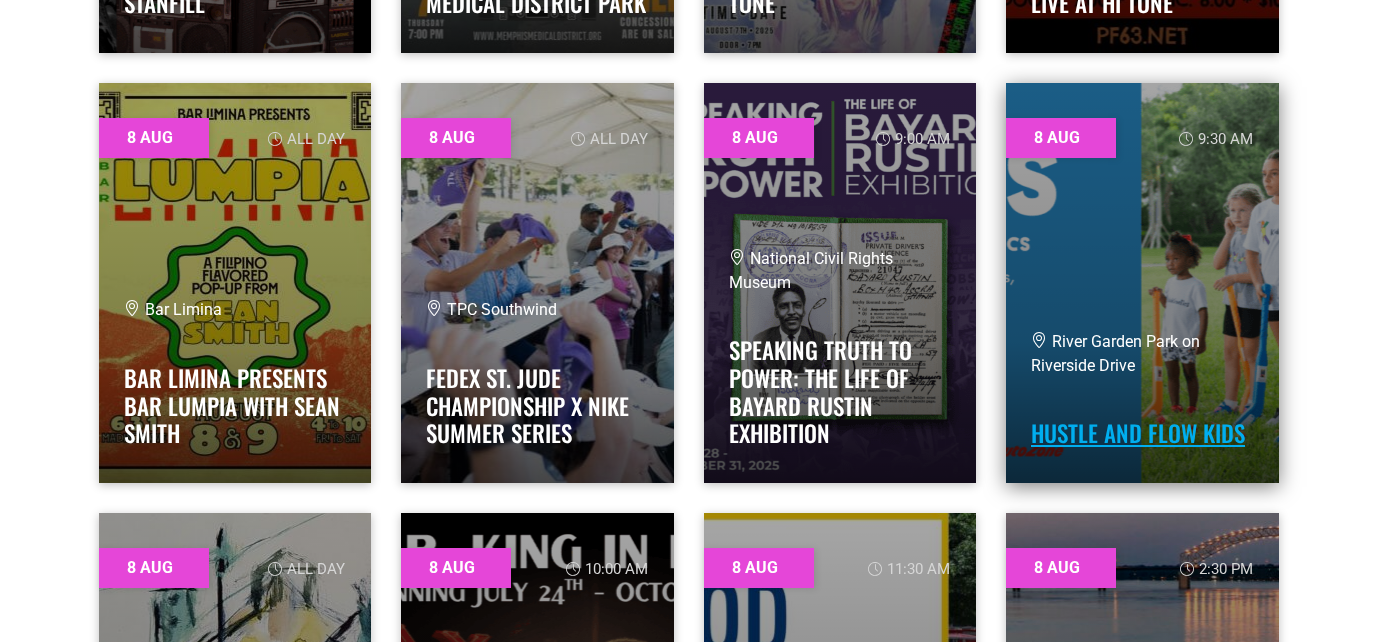 click on "Hustle and Flow Kids" at bounding box center (1138, 433) 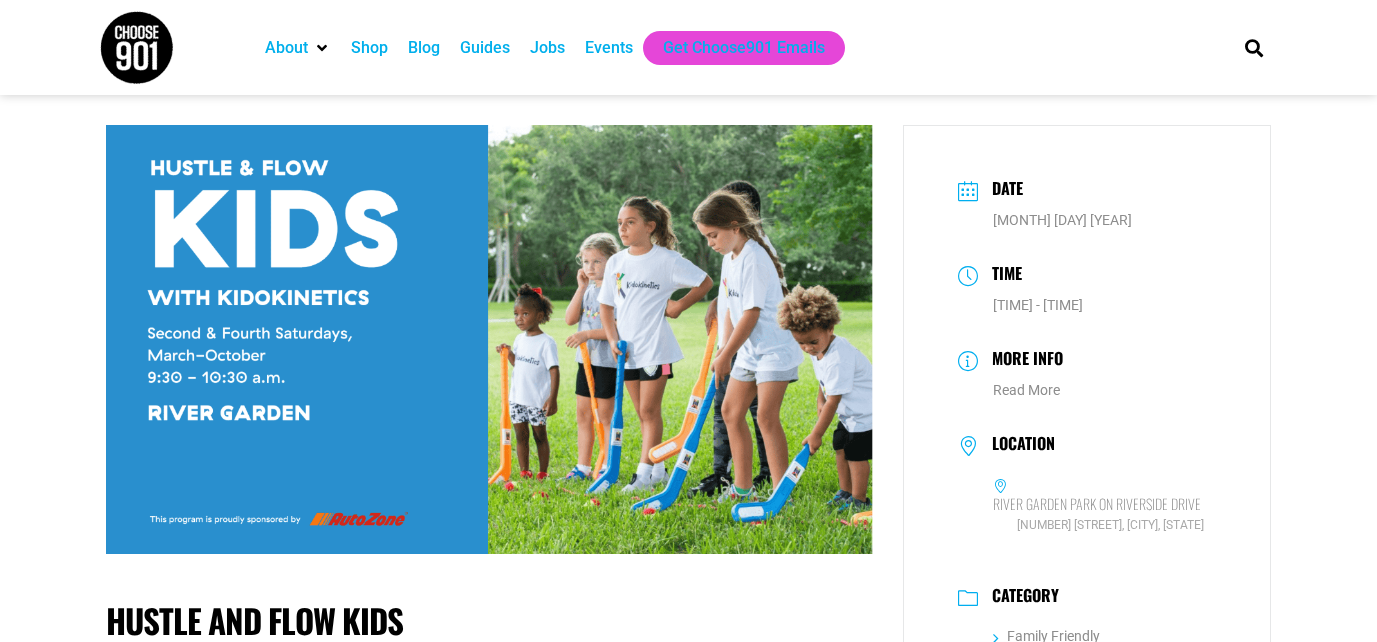 scroll, scrollTop: 0, scrollLeft: 0, axis: both 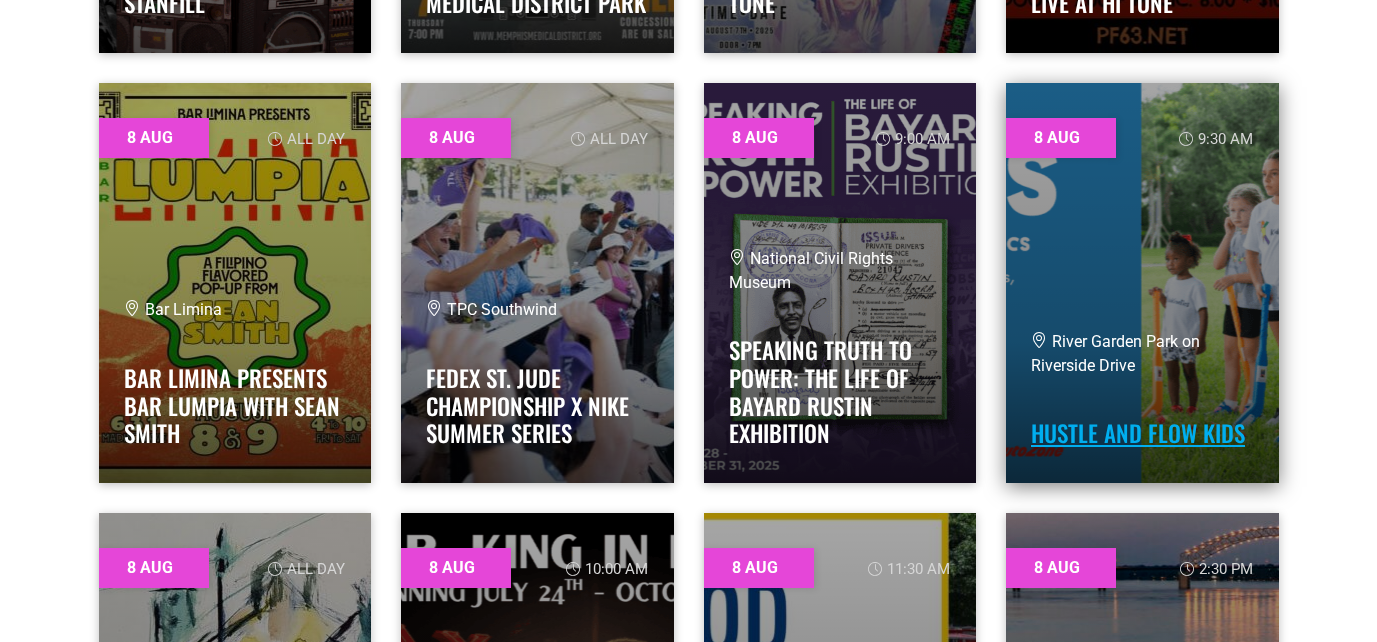 click on "Hustle and Flow Kids" at bounding box center (1138, 433) 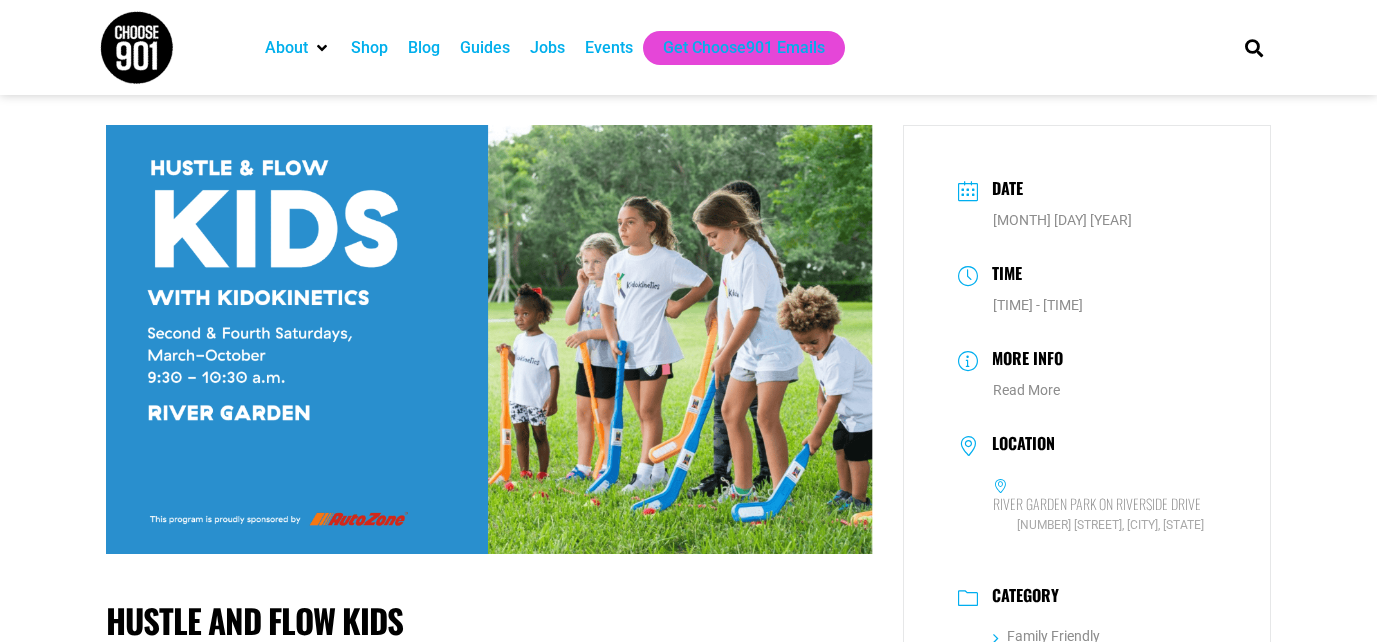 scroll, scrollTop: 0, scrollLeft: 0, axis: both 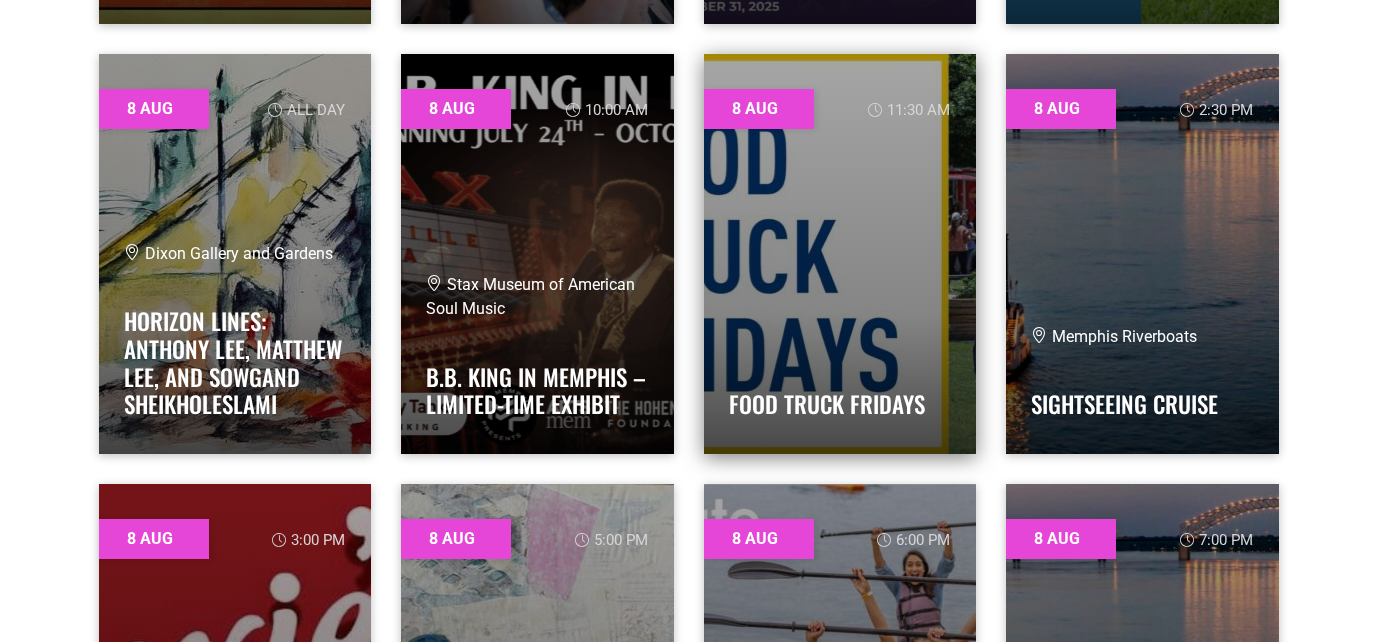click at bounding box center (840, 254) 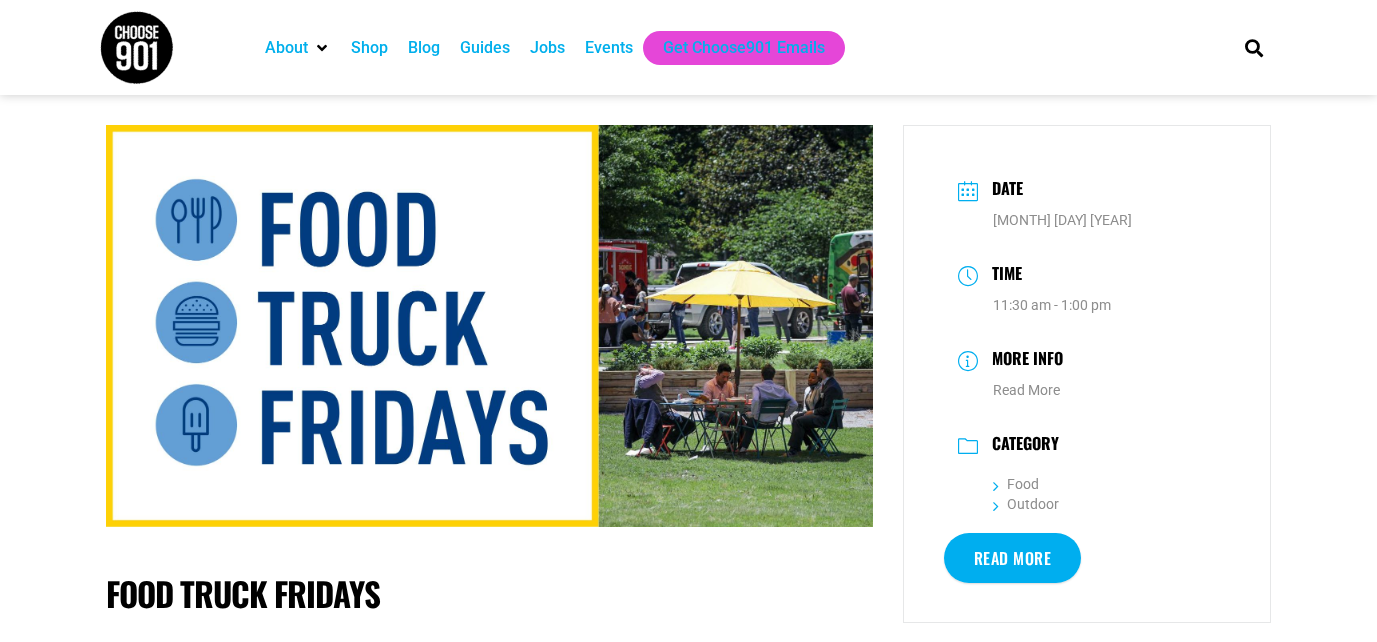 scroll, scrollTop: 0, scrollLeft: 0, axis: both 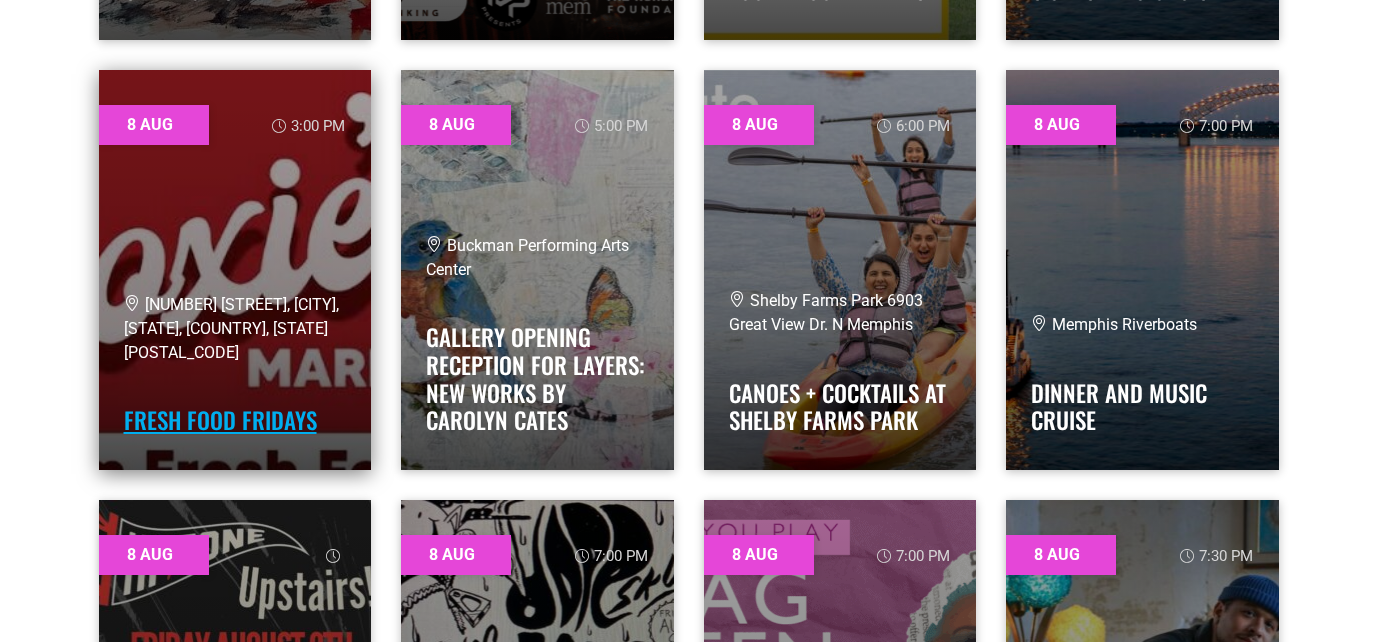 click on "Fresh Food Fridays" at bounding box center [220, 420] 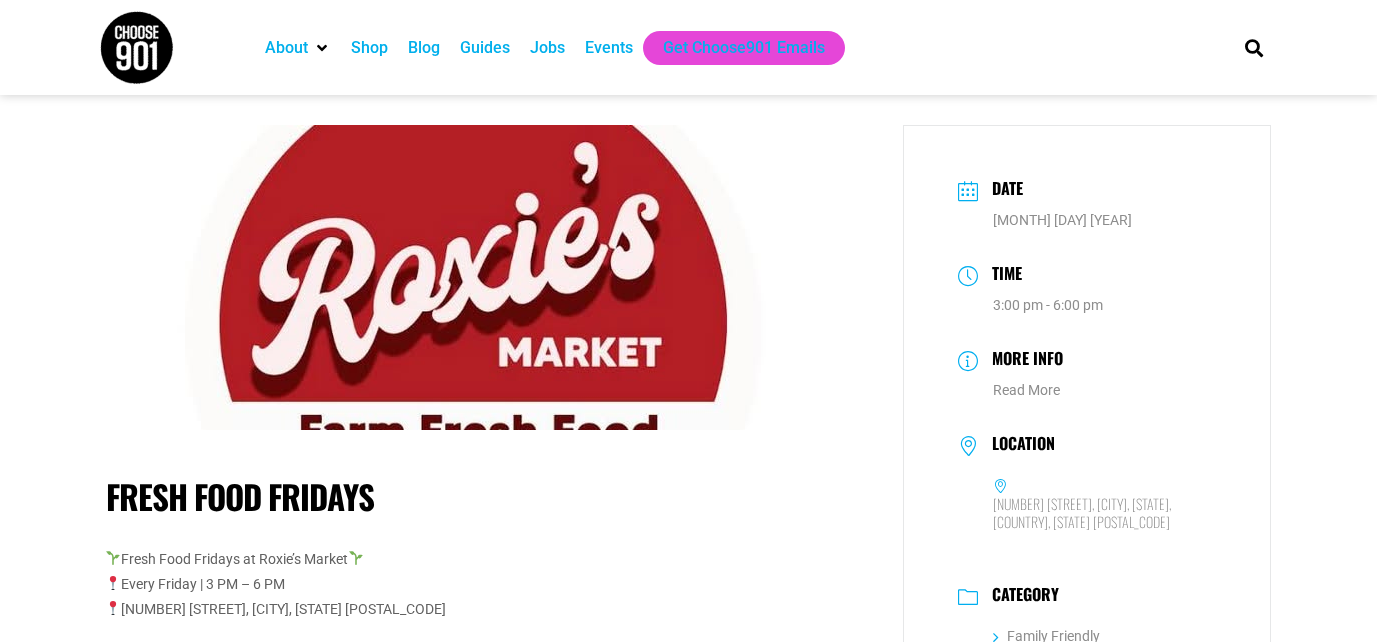scroll, scrollTop: 0, scrollLeft: 0, axis: both 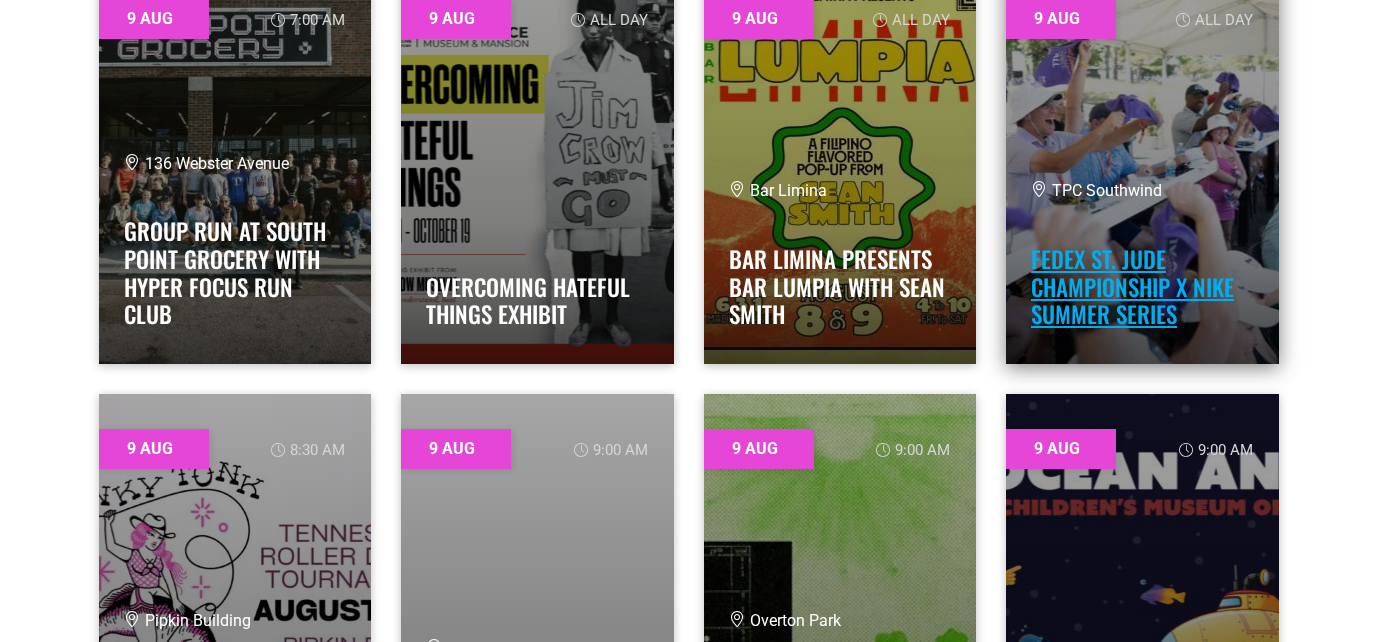 click on "FedEx St. Jude Championship x Nike Summer Series" at bounding box center [1132, 286] 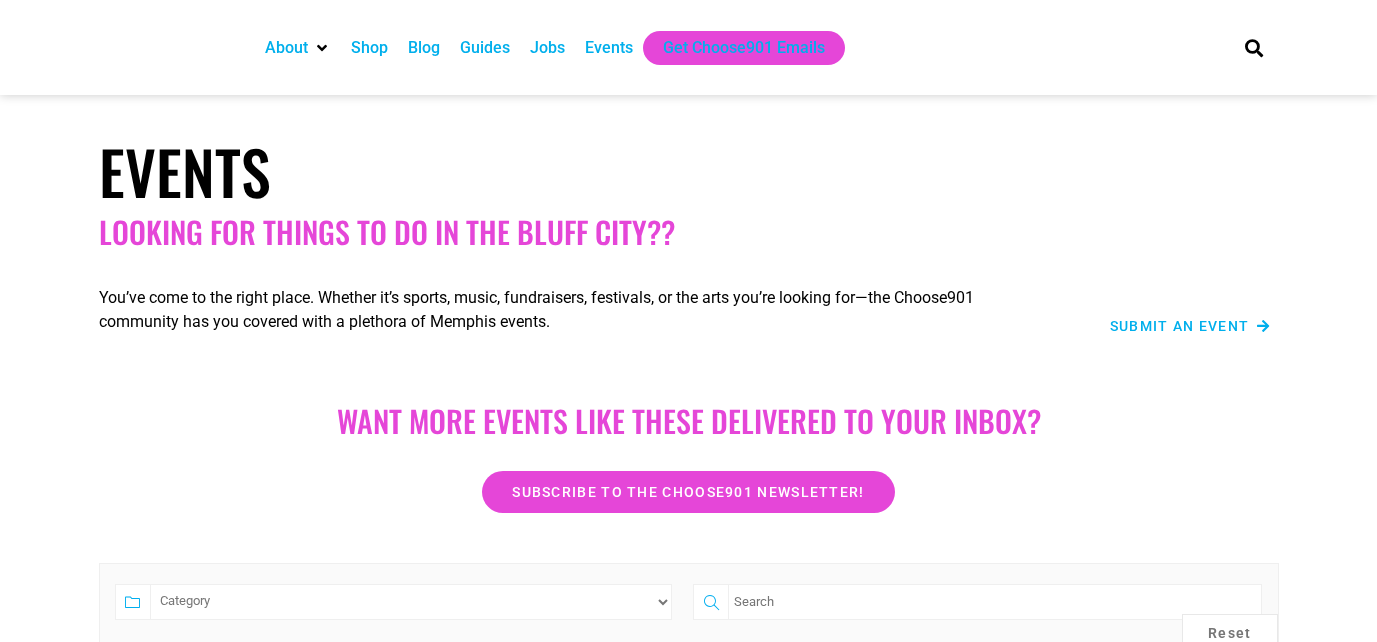 scroll, scrollTop: 4242, scrollLeft: 0, axis: vertical 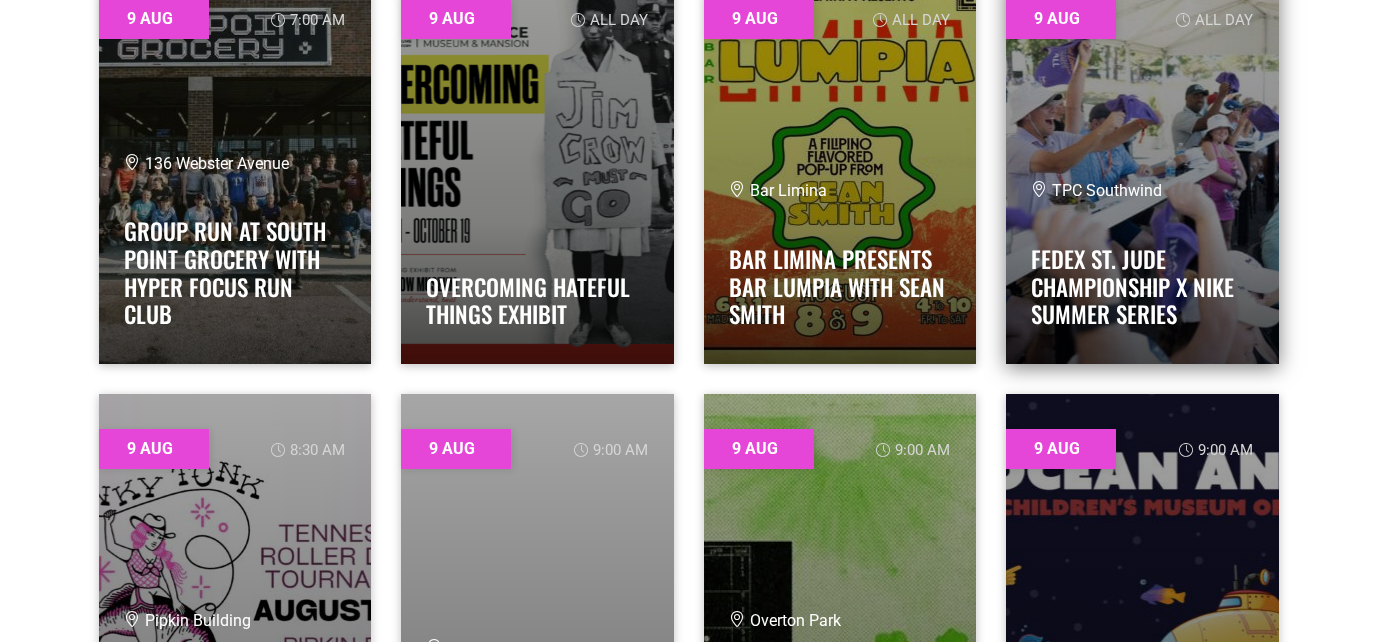 click at bounding box center (1142, 164) 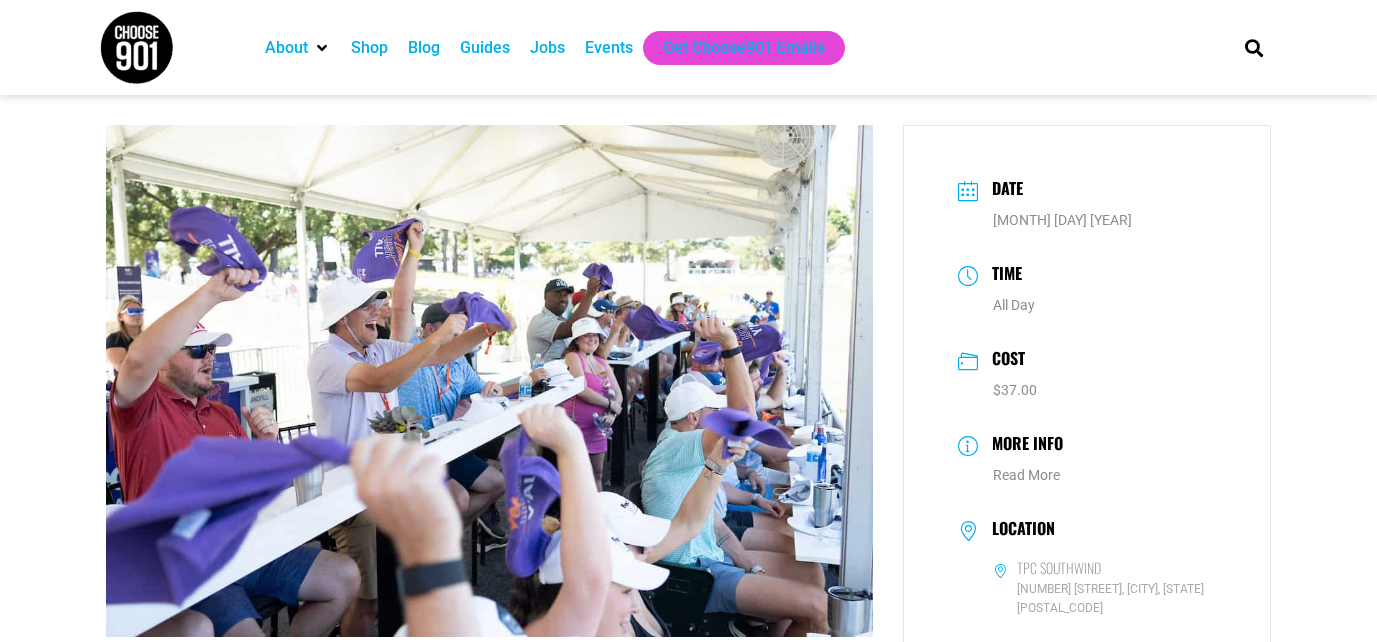 scroll, scrollTop: 0, scrollLeft: 0, axis: both 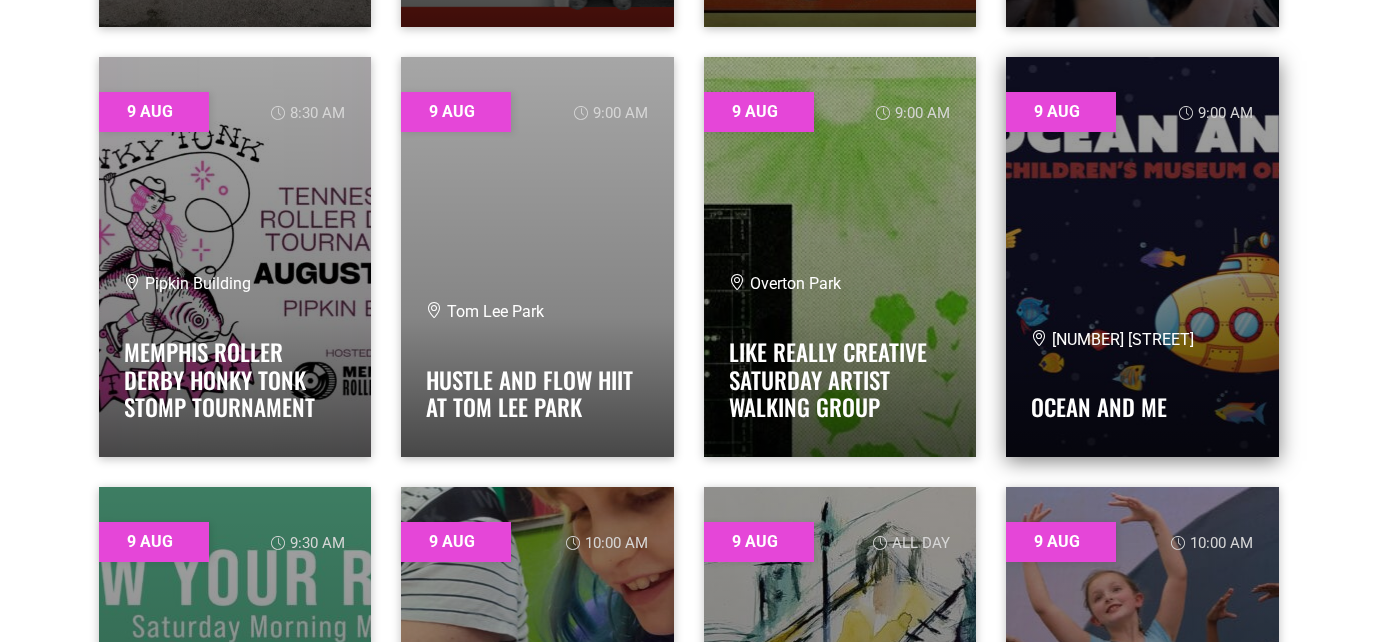 click on "Ocean and Me" at bounding box center (1142, 402) 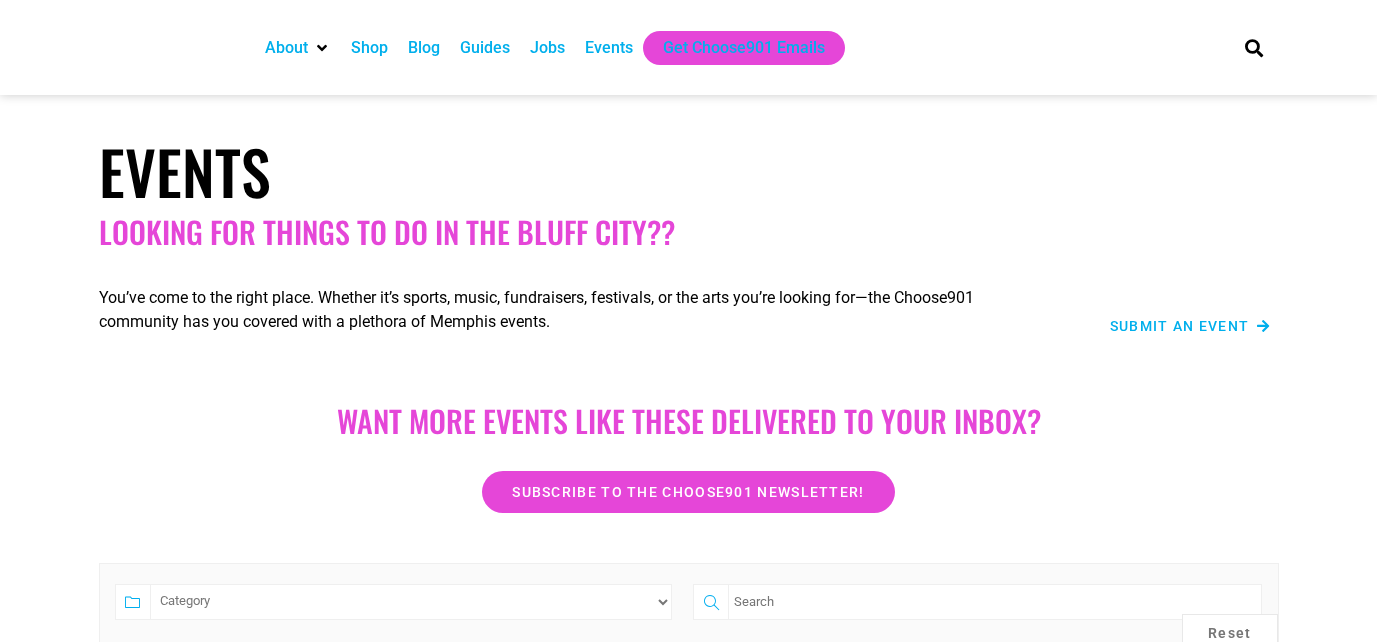 scroll, scrollTop: 4579, scrollLeft: 0, axis: vertical 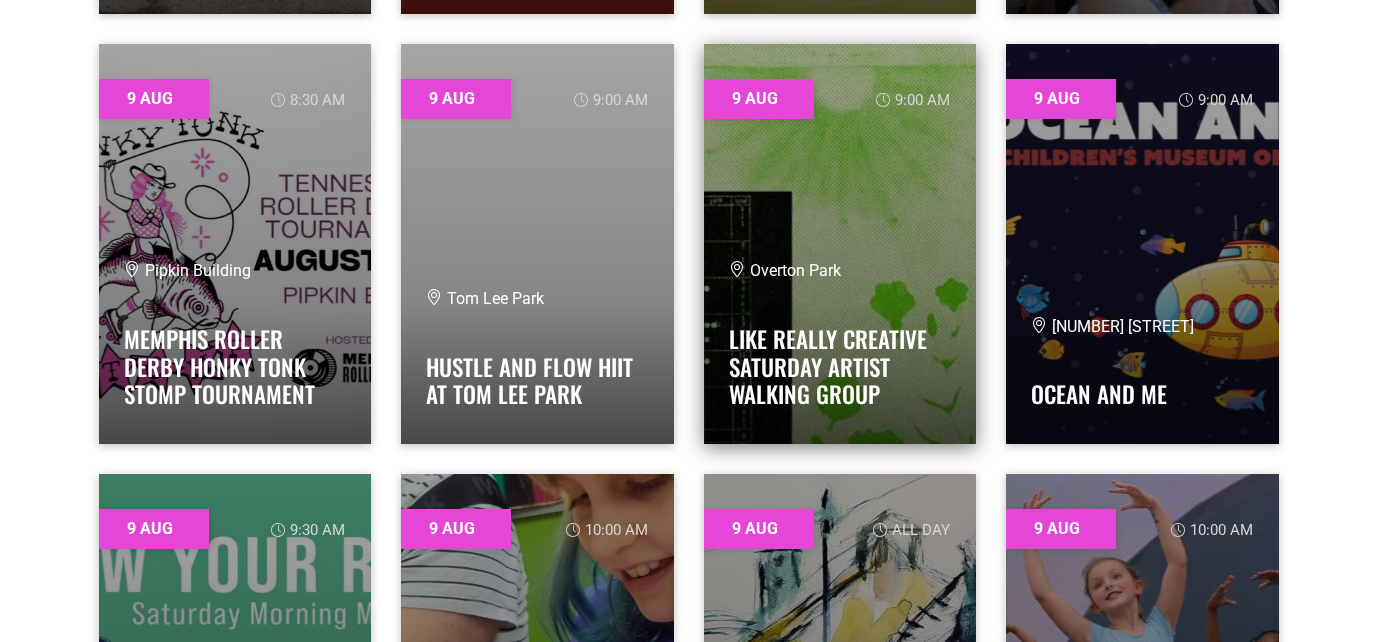 click on "Overton Park" at bounding box center [840, 271] 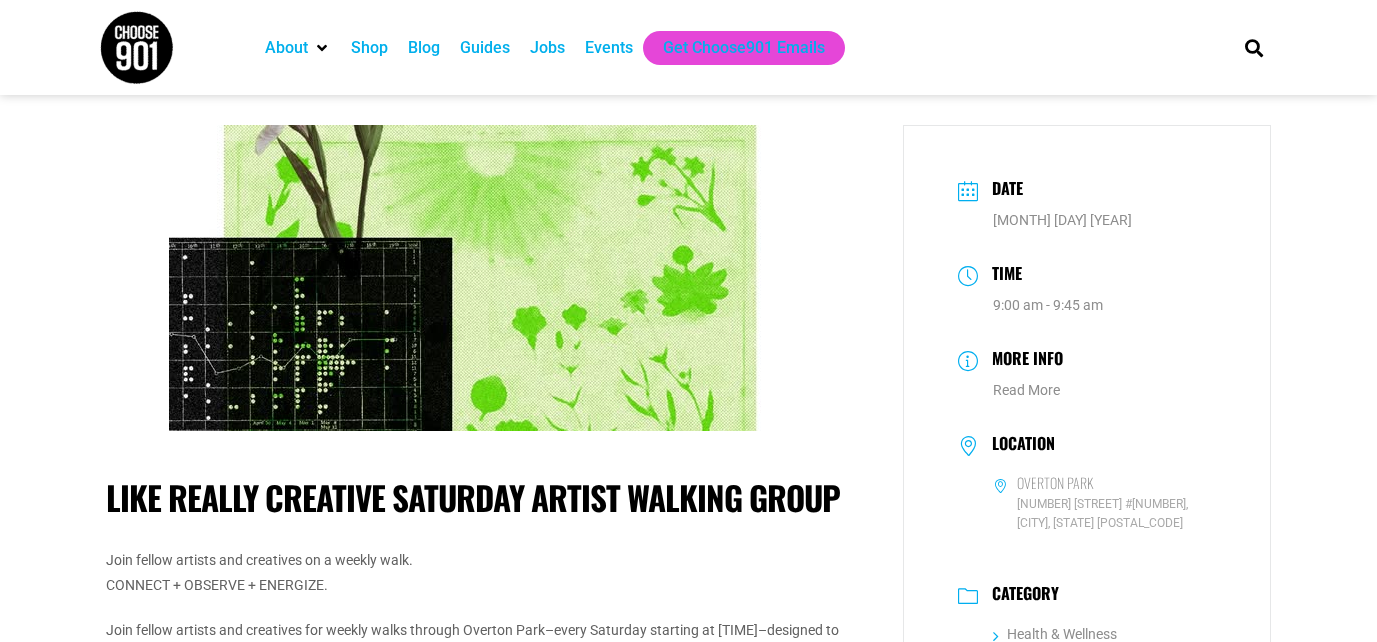 scroll, scrollTop: 0, scrollLeft: 0, axis: both 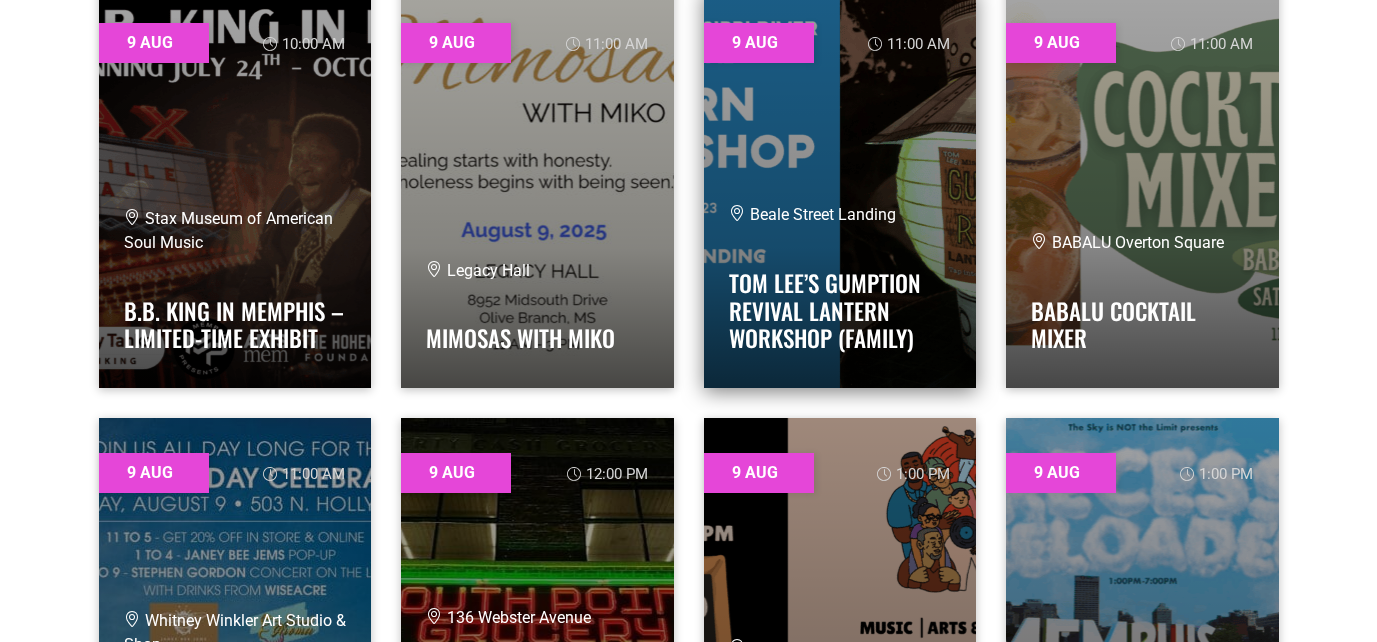 click on "Tom Lee’s Gumption Revival Lantern Workshop (Family)" at bounding box center (840, 305) 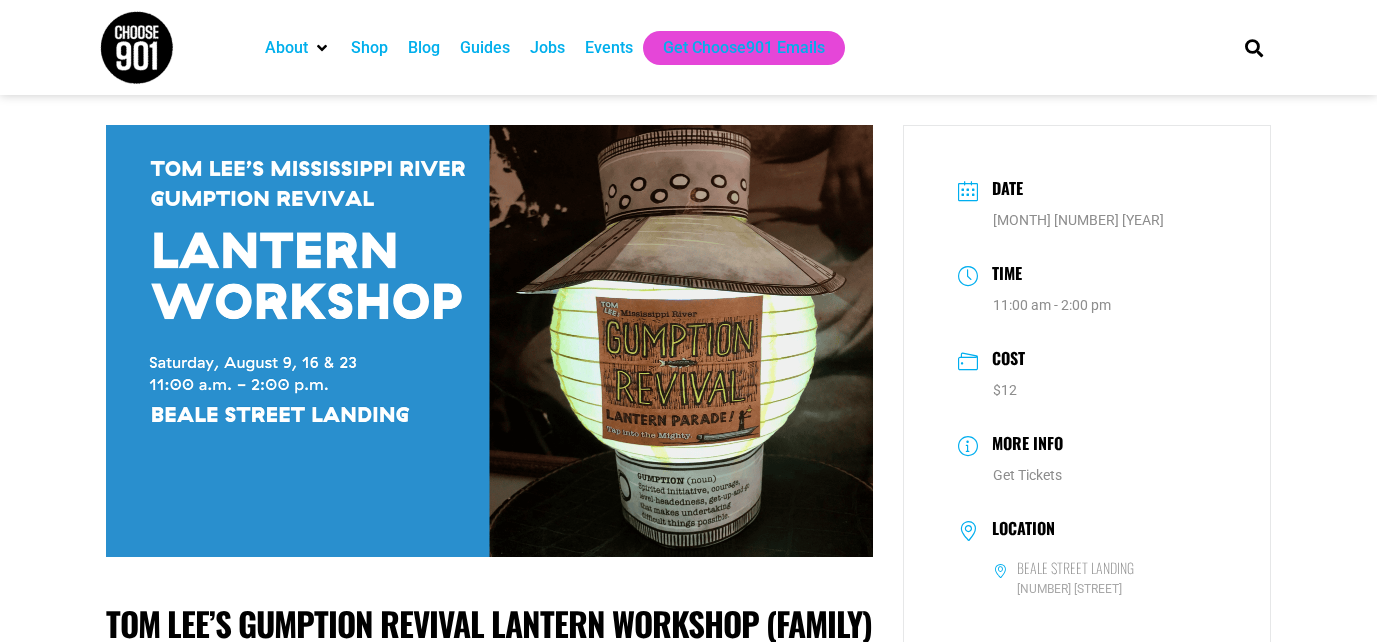 scroll, scrollTop: 0, scrollLeft: 0, axis: both 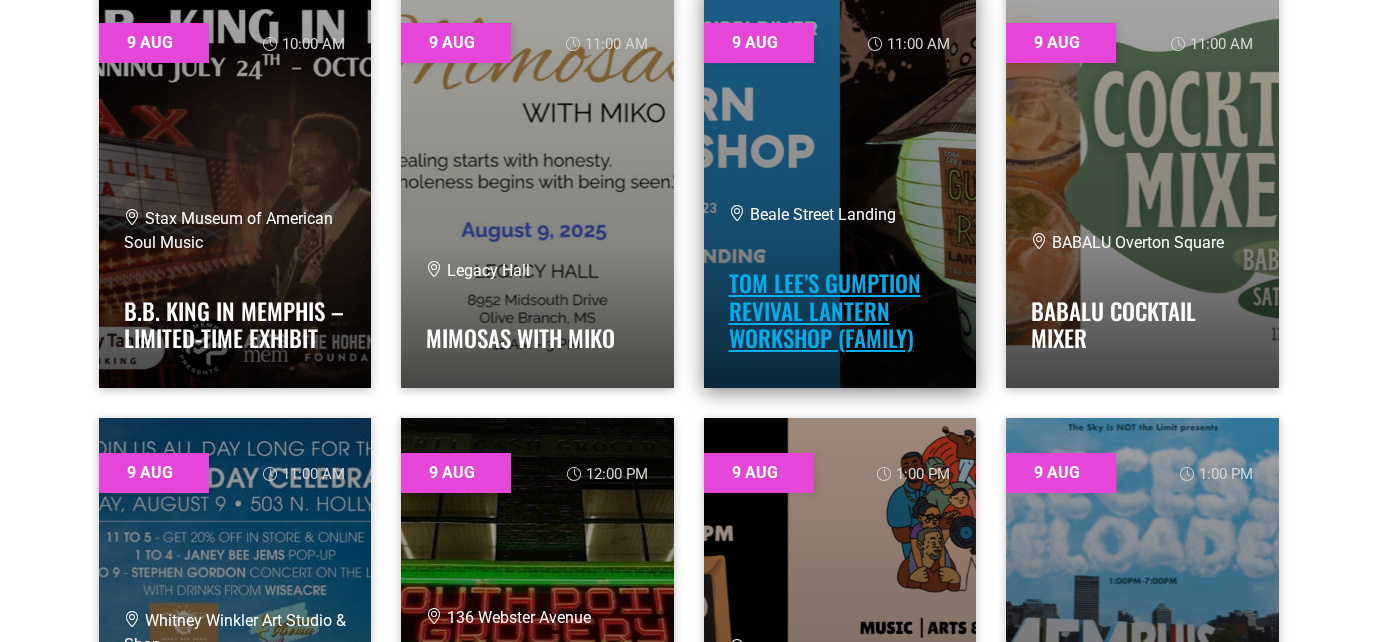 click on "Tom Lee’s Gumption Revival Lantern Workshop (Family)" at bounding box center (825, 310) 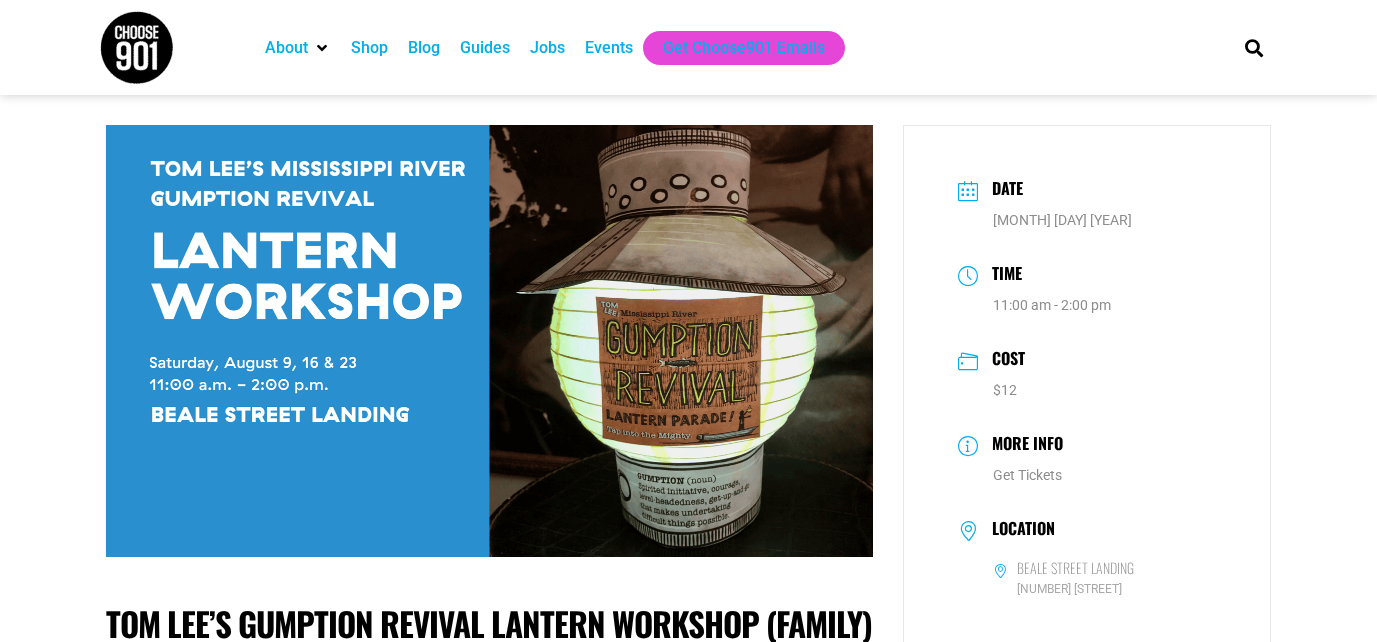 scroll, scrollTop: 0, scrollLeft: 0, axis: both 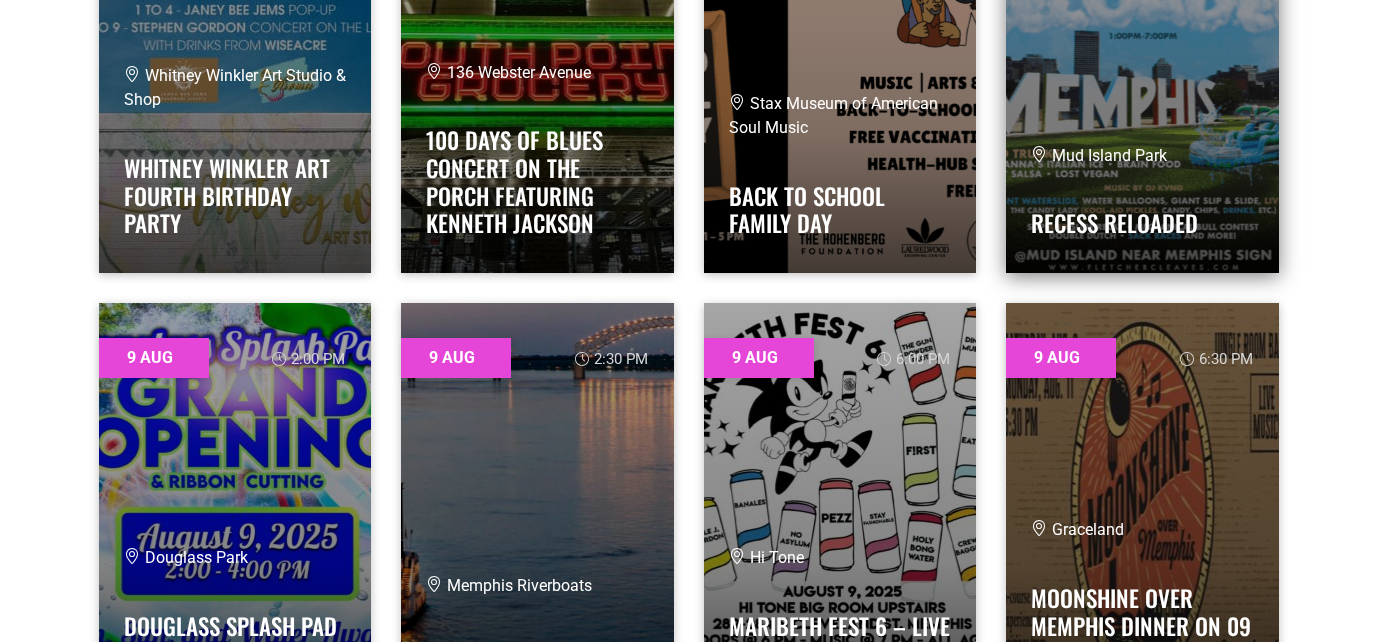 click on "Mud Island Park
Recess Reloaded" at bounding box center (1142, 196) 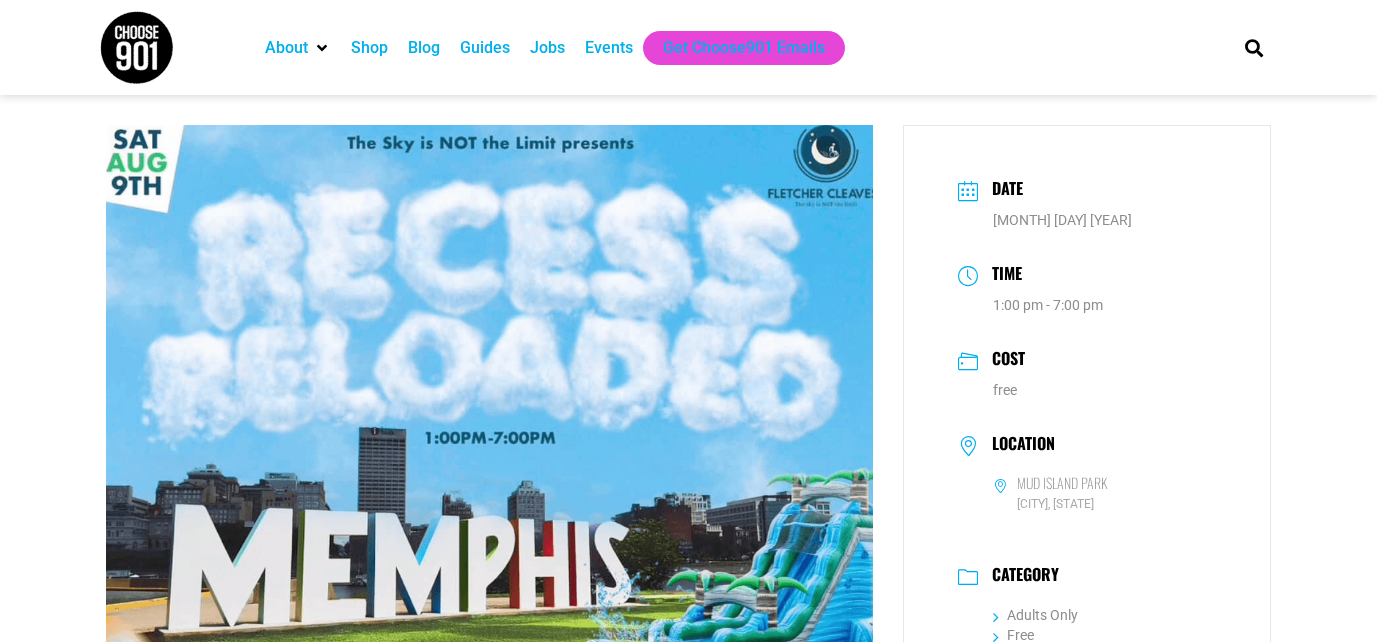 scroll, scrollTop: 0, scrollLeft: 0, axis: both 